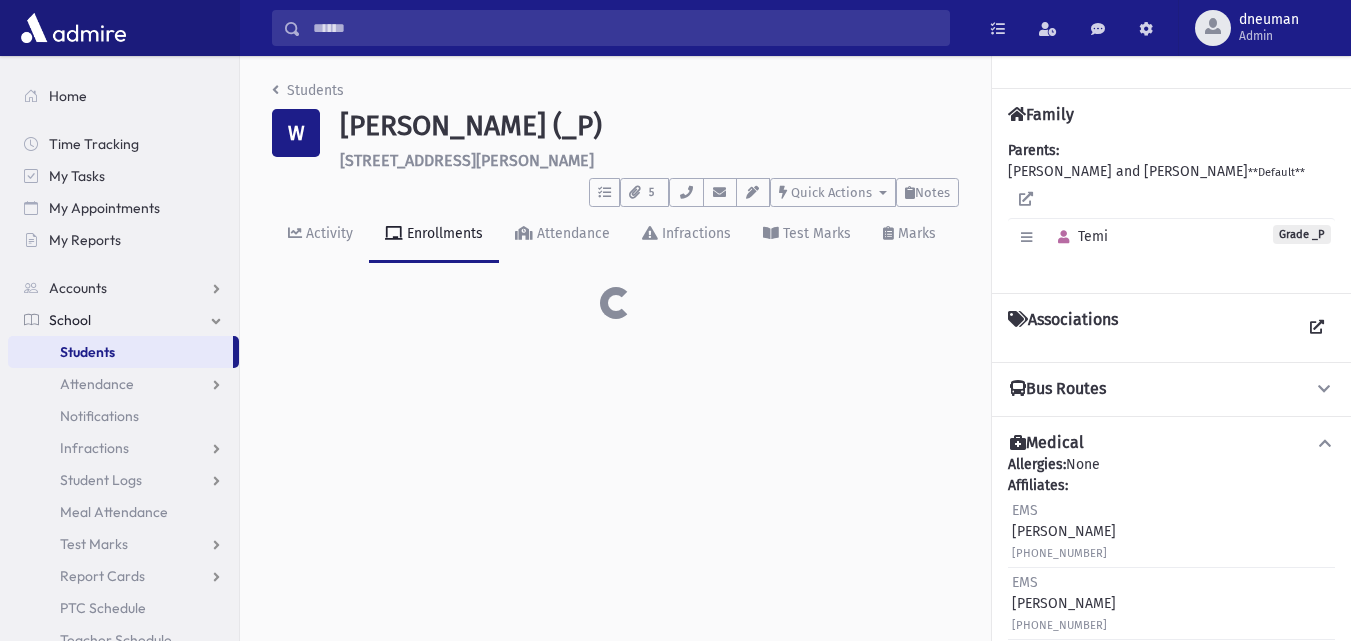 scroll, scrollTop: 0, scrollLeft: 0, axis: both 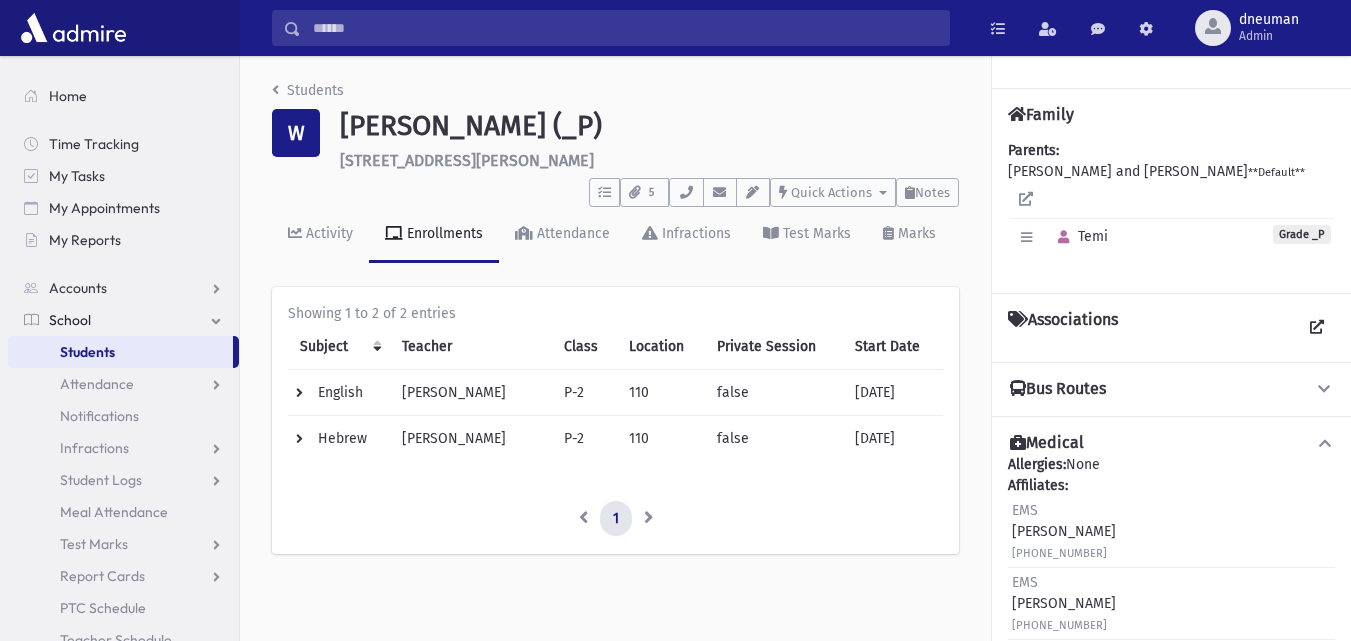 click at bounding box center [625, 28] 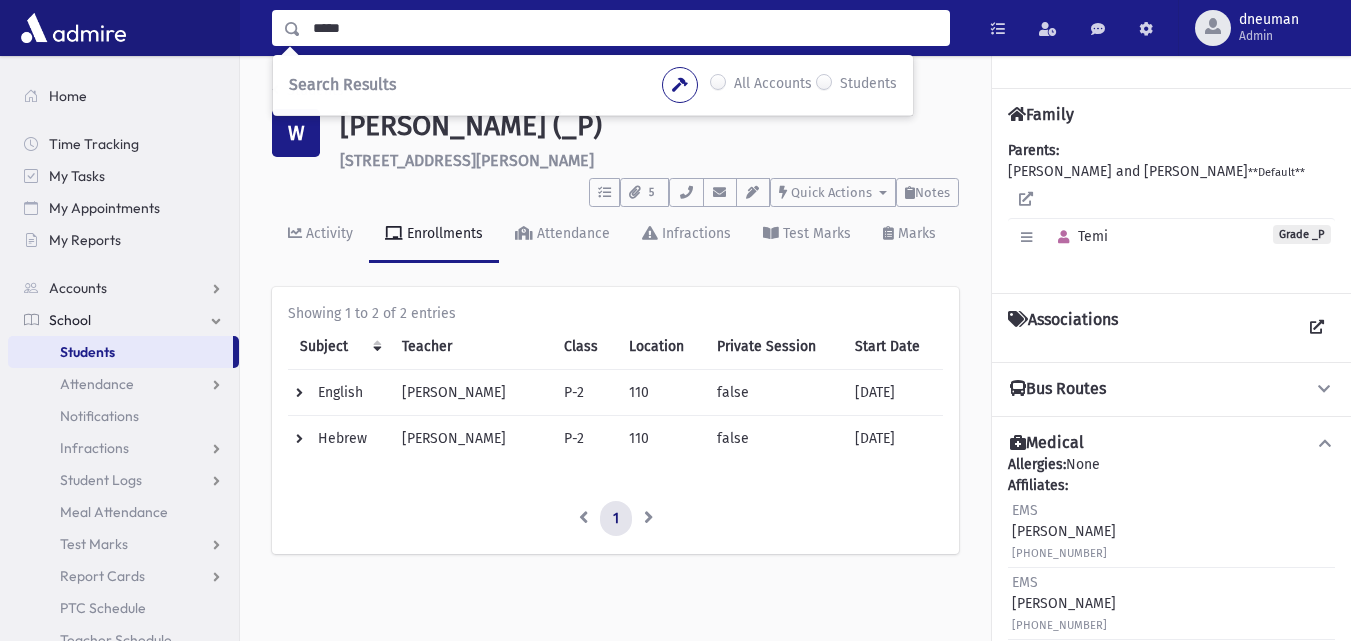 type on "*****" 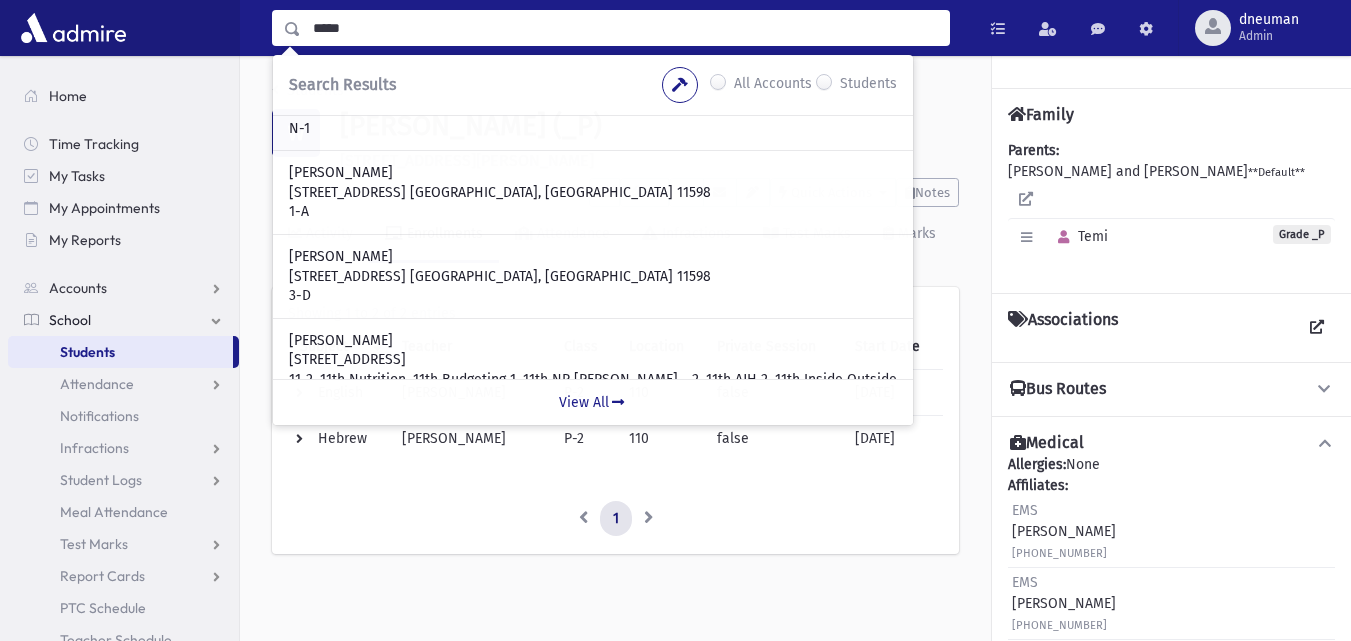 scroll, scrollTop: 574, scrollLeft: 0, axis: vertical 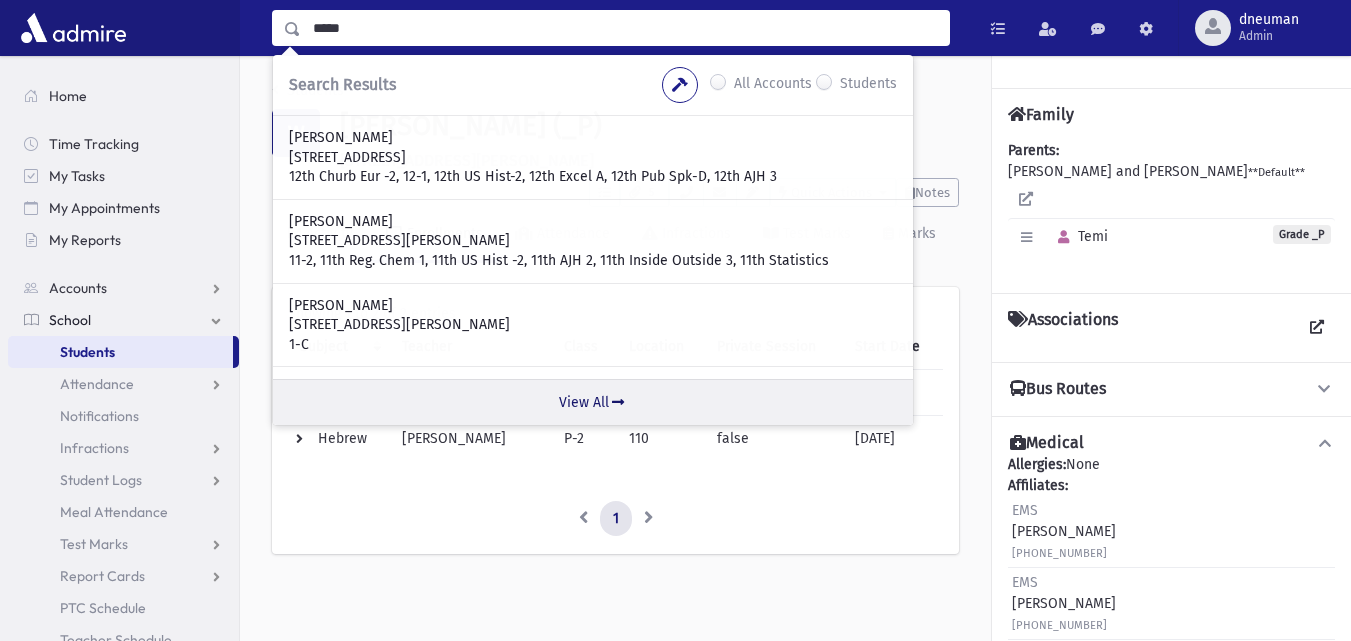 click on "View All" at bounding box center [593, 402] 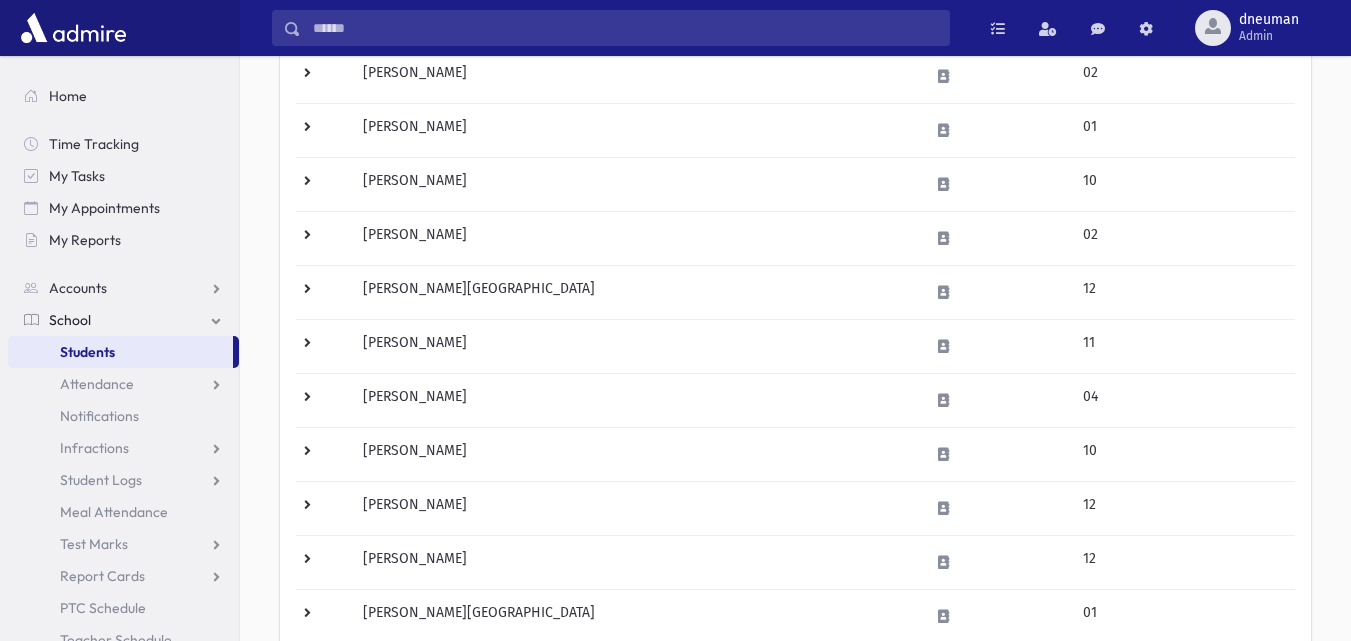 scroll, scrollTop: 1273, scrollLeft: 0, axis: vertical 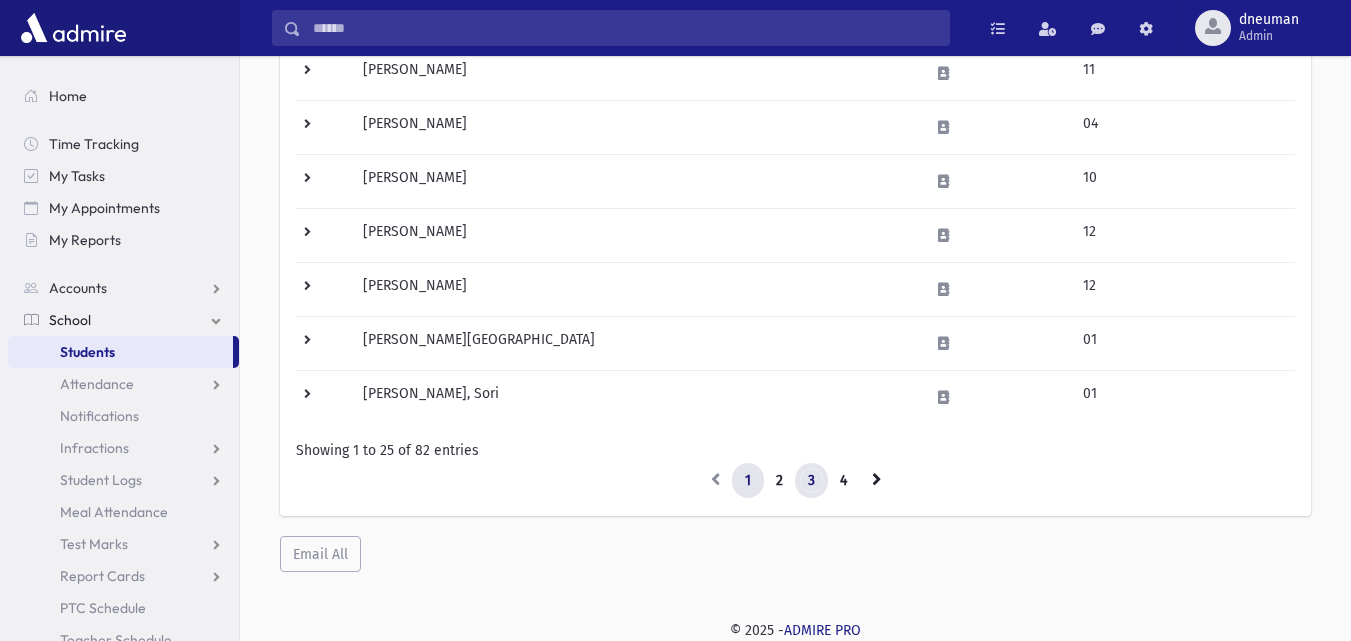 click on "3" at bounding box center [811, 481] 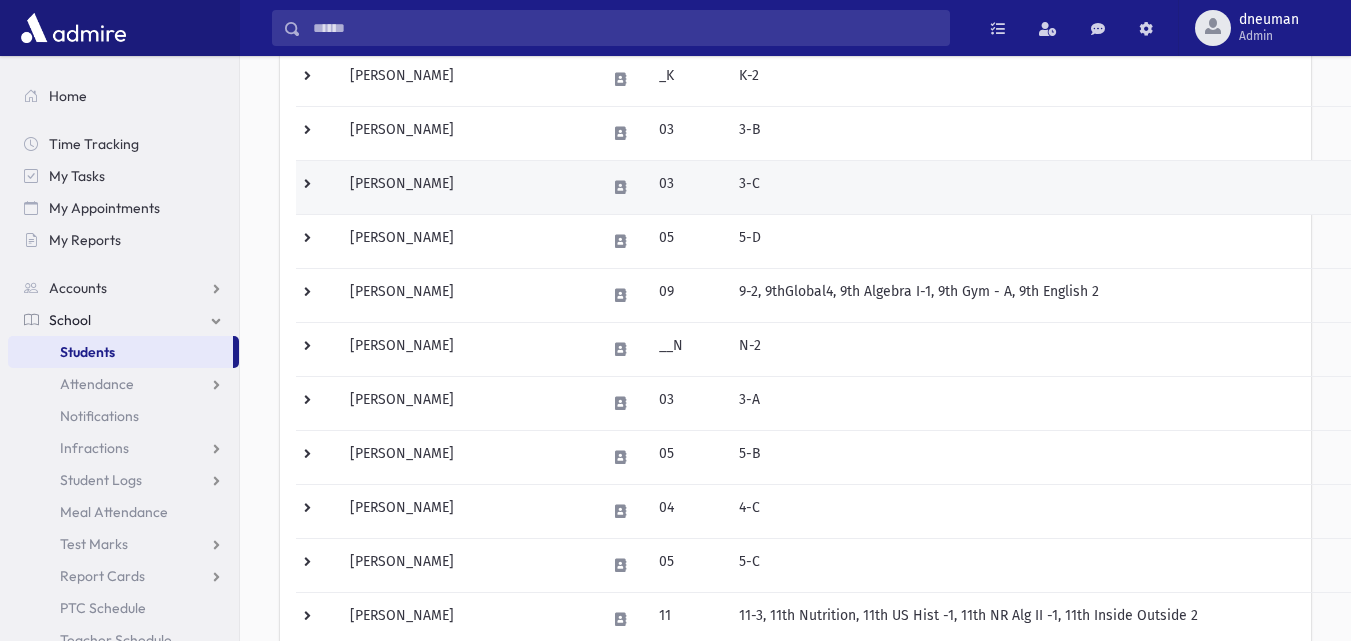 scroll, scrollTop: 573, scrollLeft: 0, axis: vertical 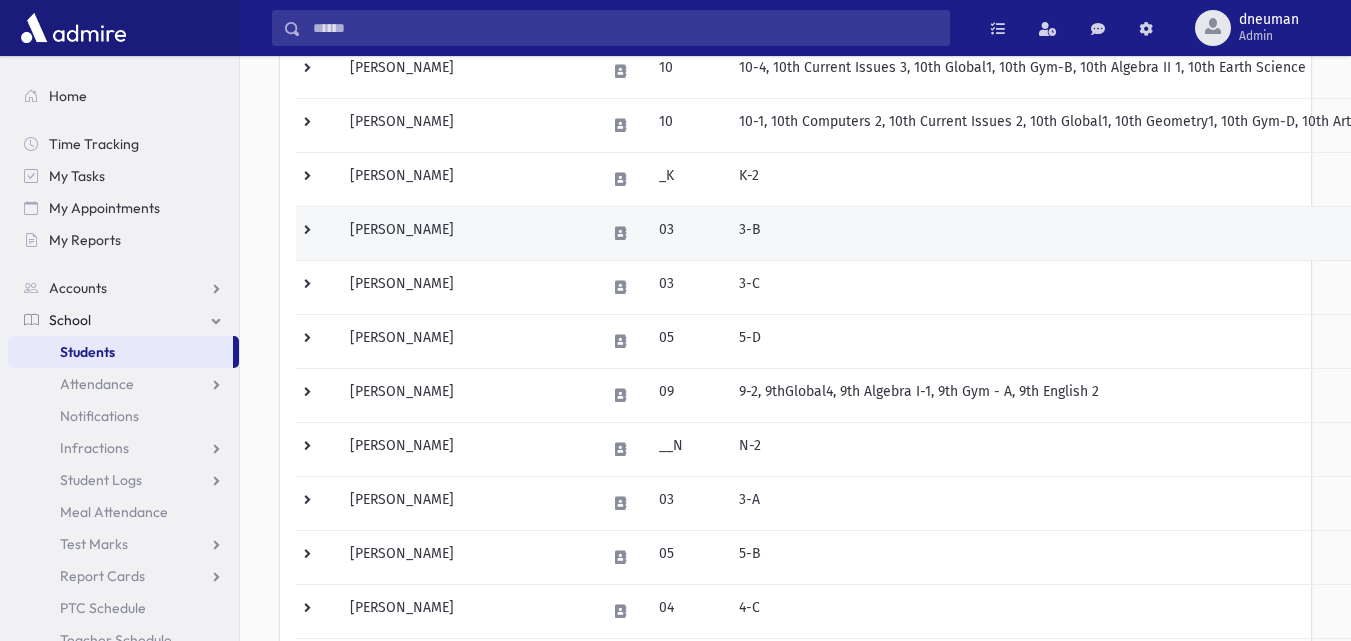 click at bounding box center (317, 233) 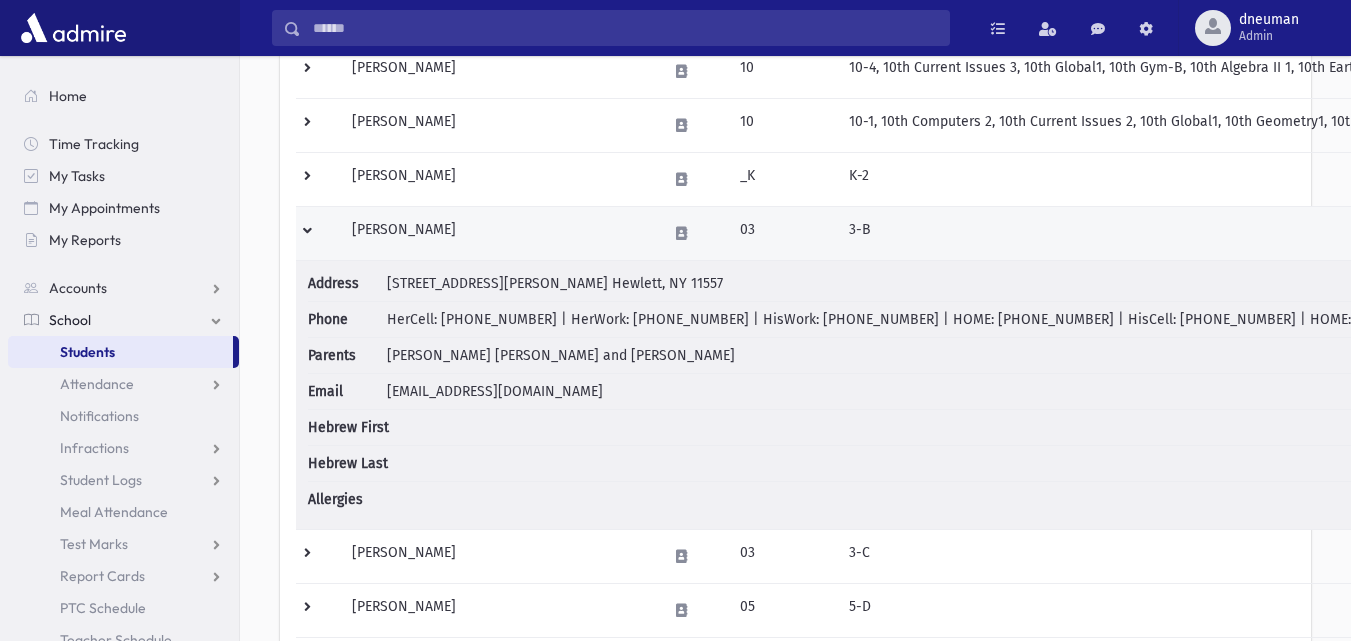 click at bounding box center (318, 233) 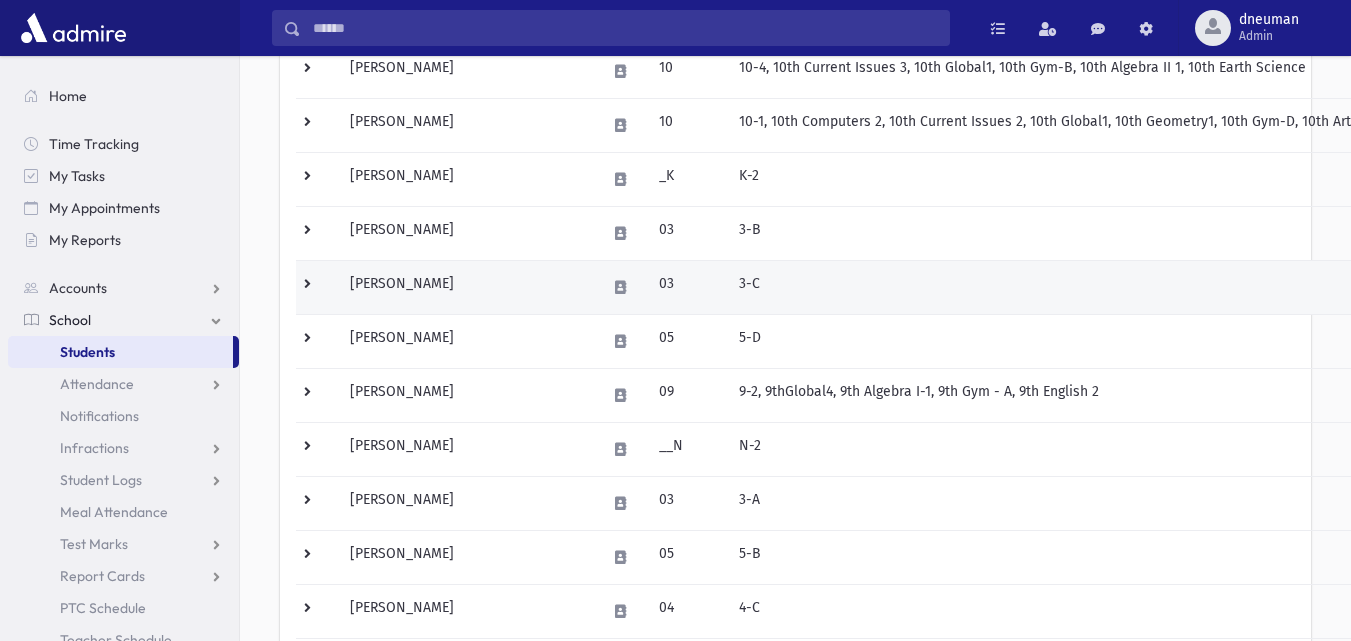 click at bounding box center [317, 287] 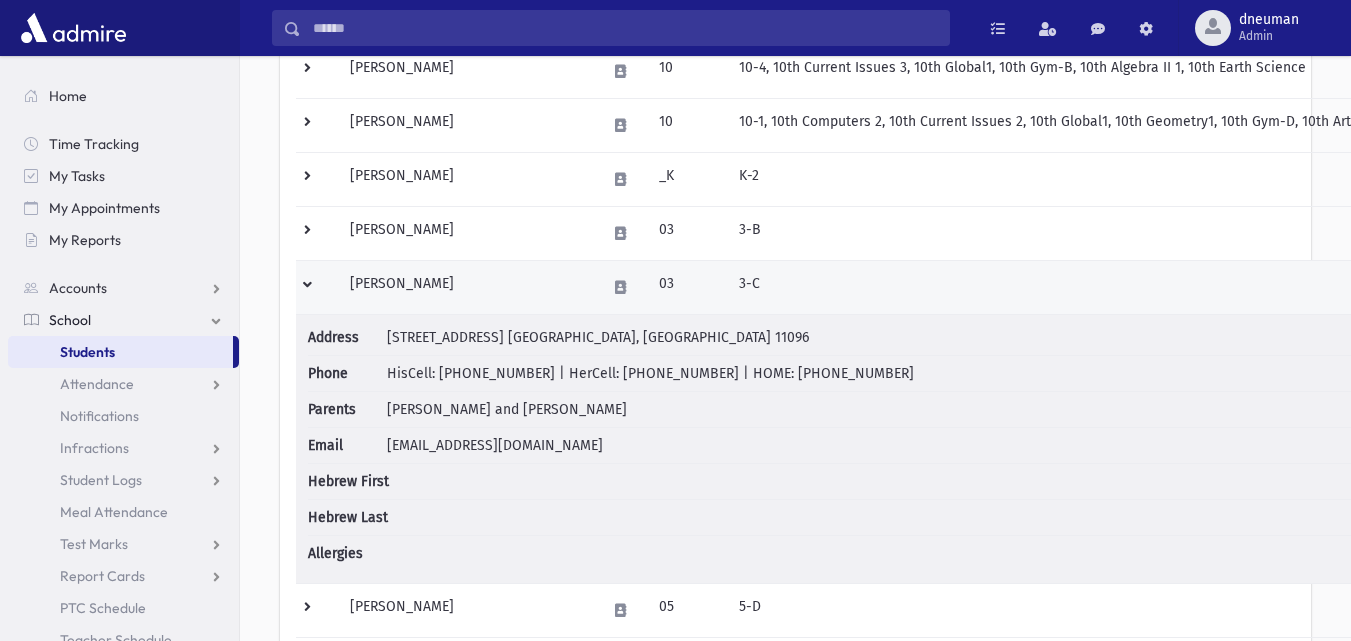 click at bounding box center [317, 287] 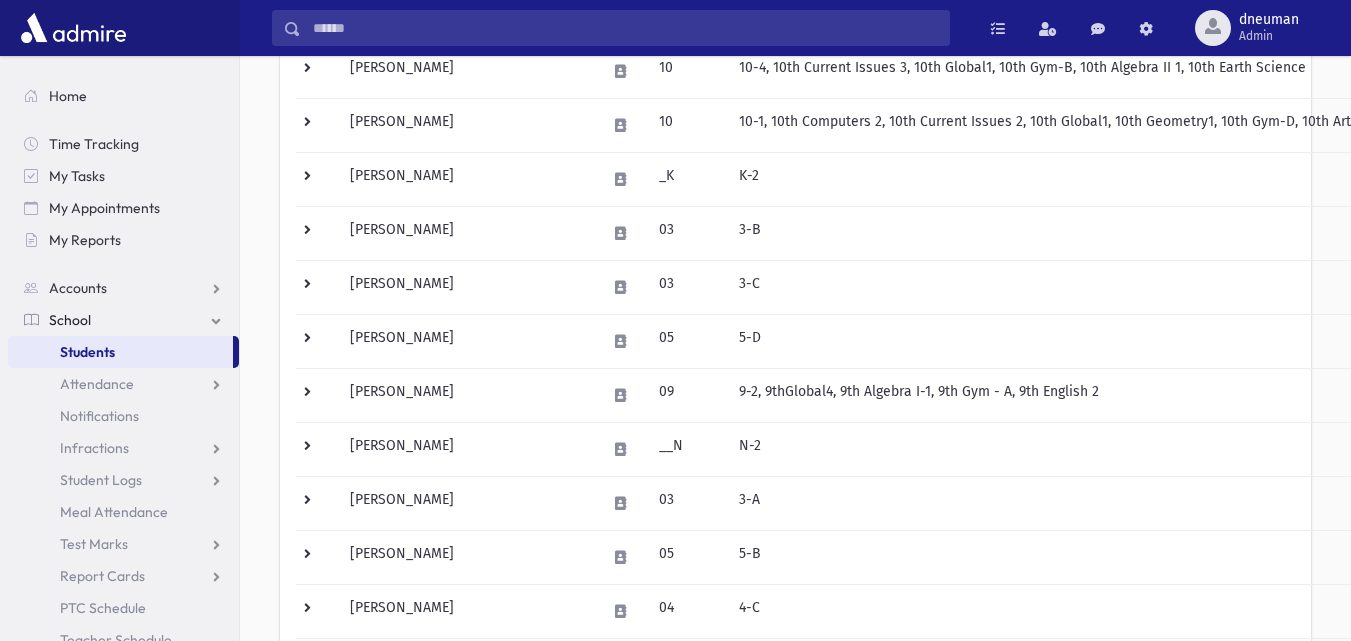 scroll, scrollTop: 673, scrollLeft: 0, axis: vertical 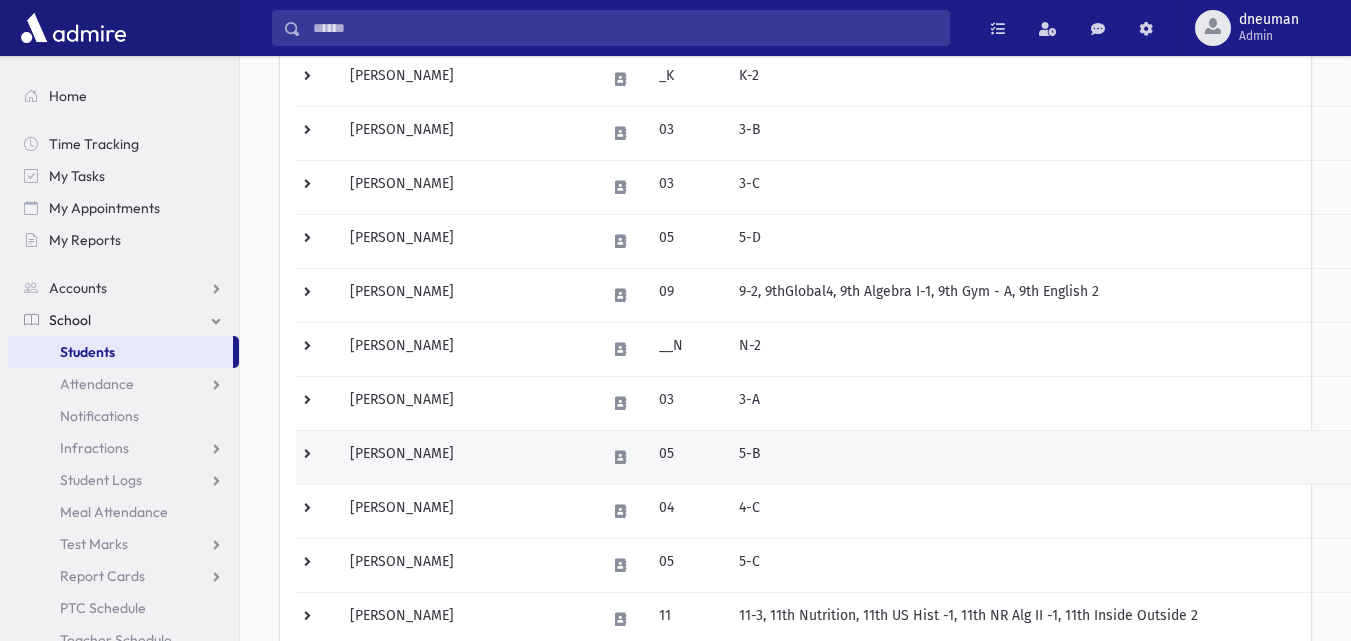 click at bounding box center (317, 457) 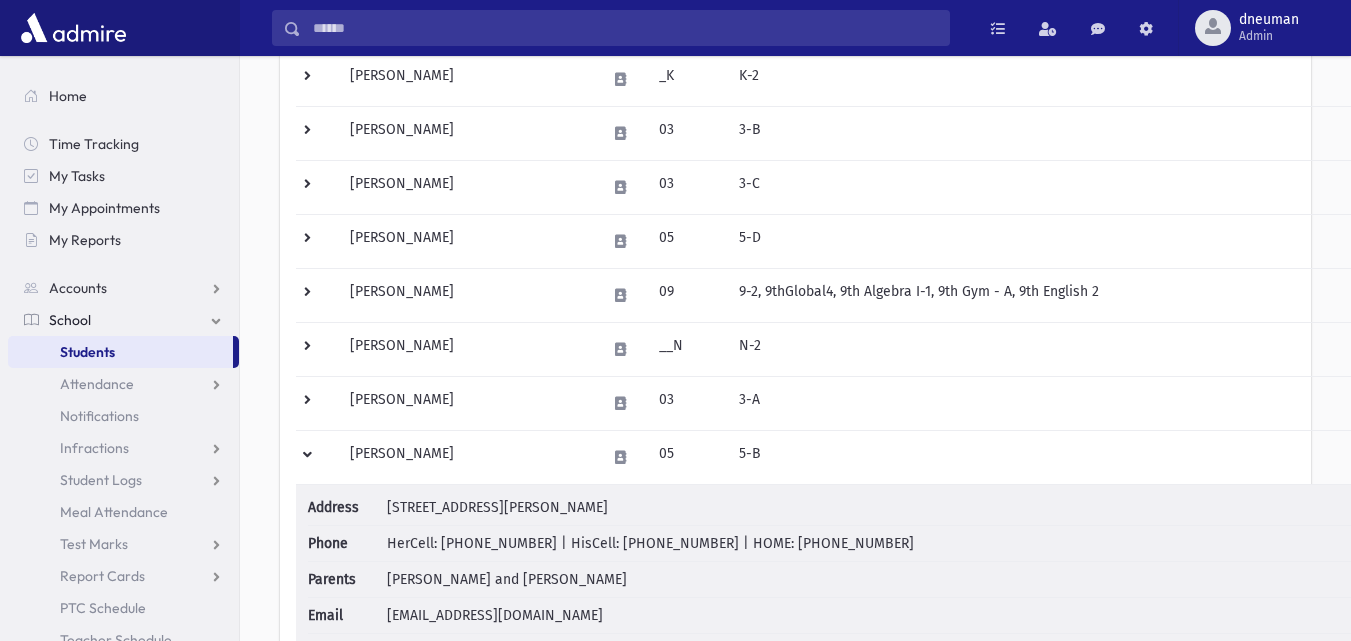 scroll, scrollTop: 873, scrollLeft: 0, axis: vertical 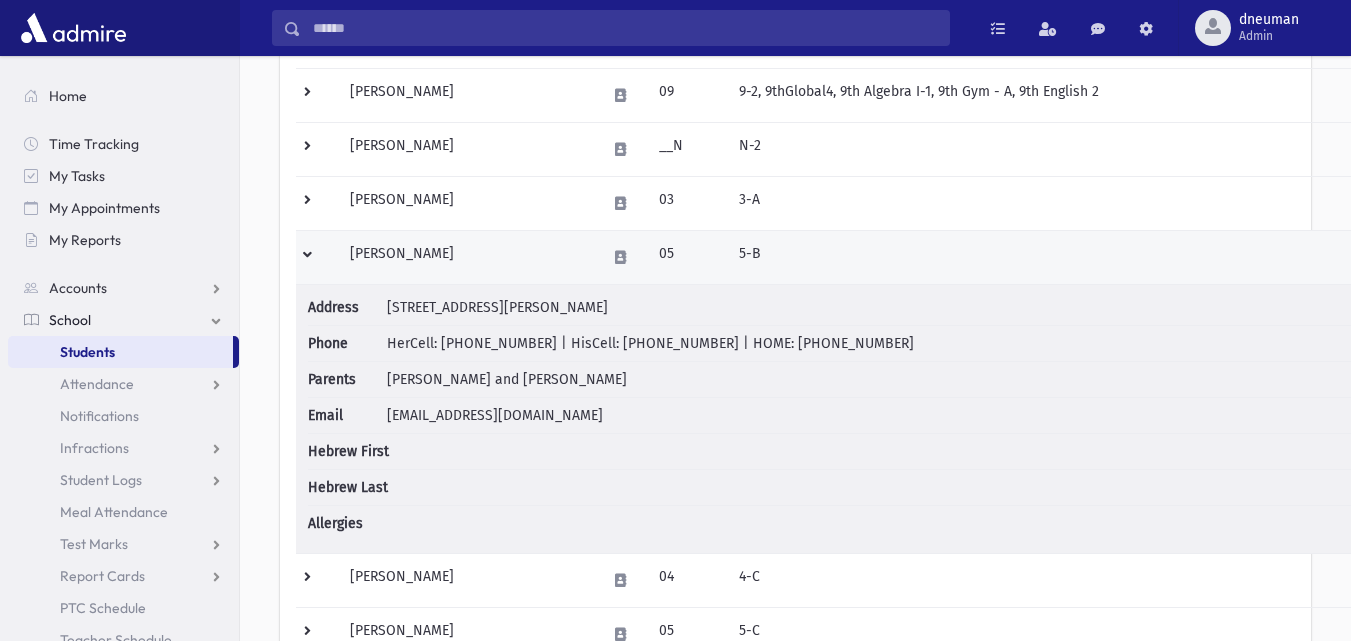click at bounding box center (317, 257) 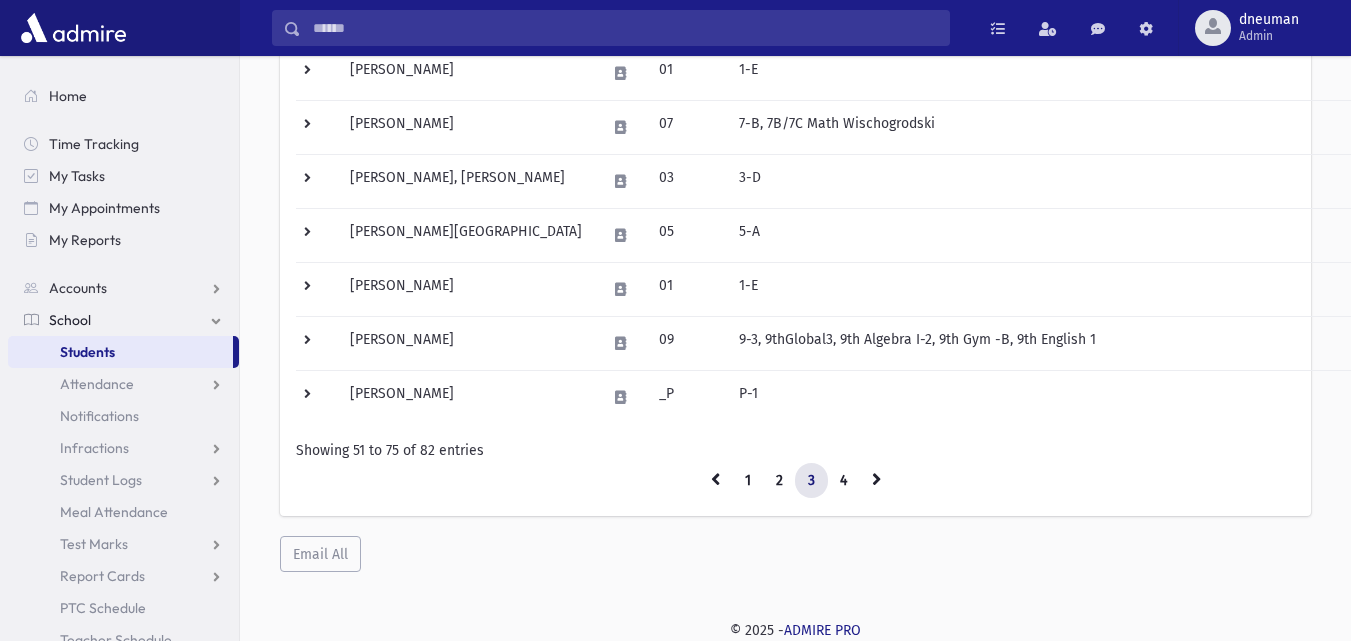scroll, scrollTop: 873, scrollLeft: 0, axis: vertical 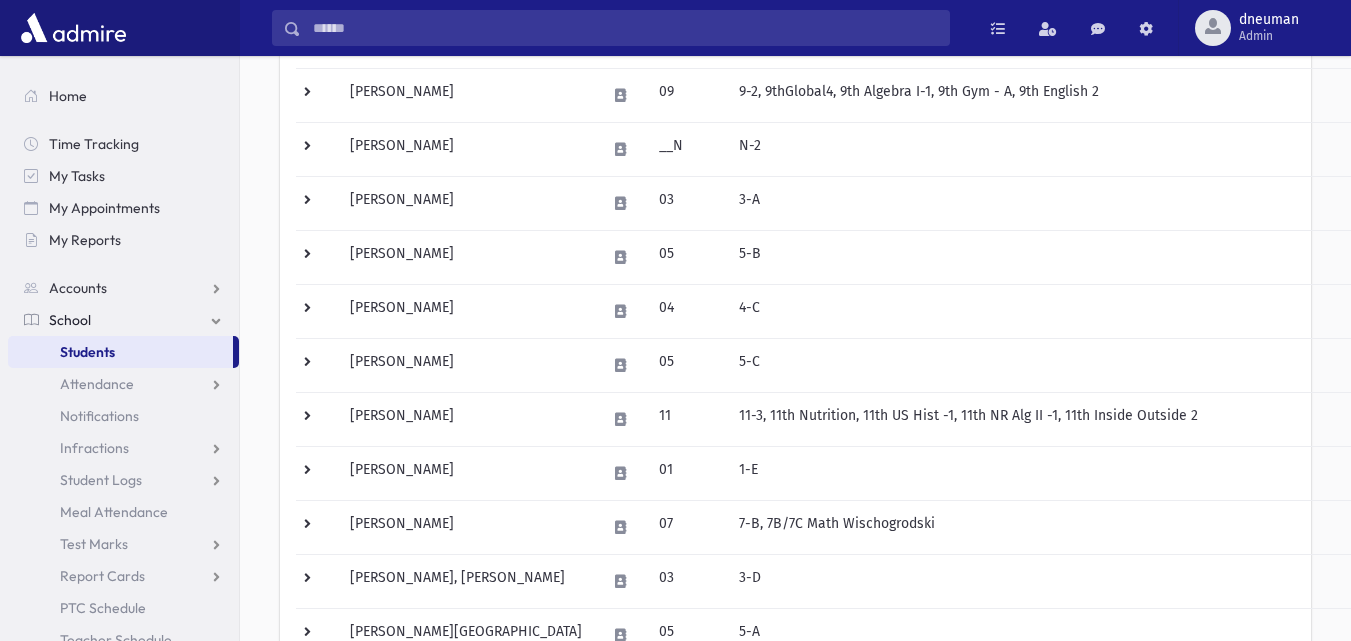 click at bounding box center (625, 28) 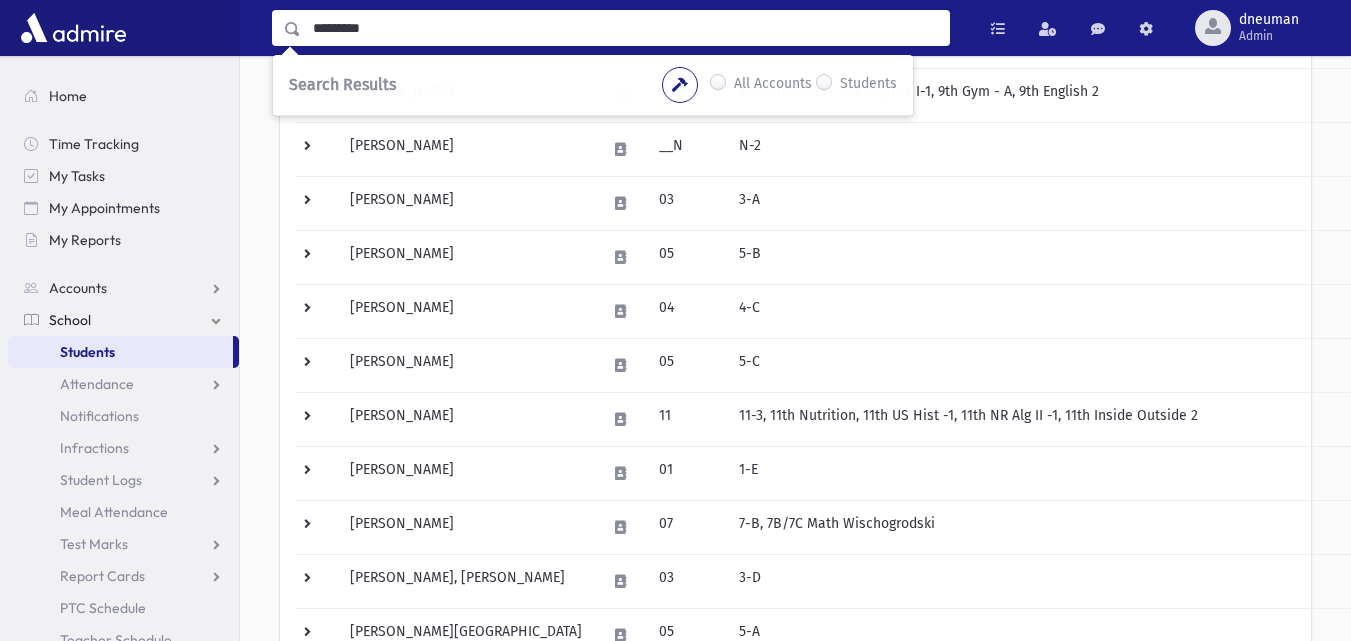 type on "*********" 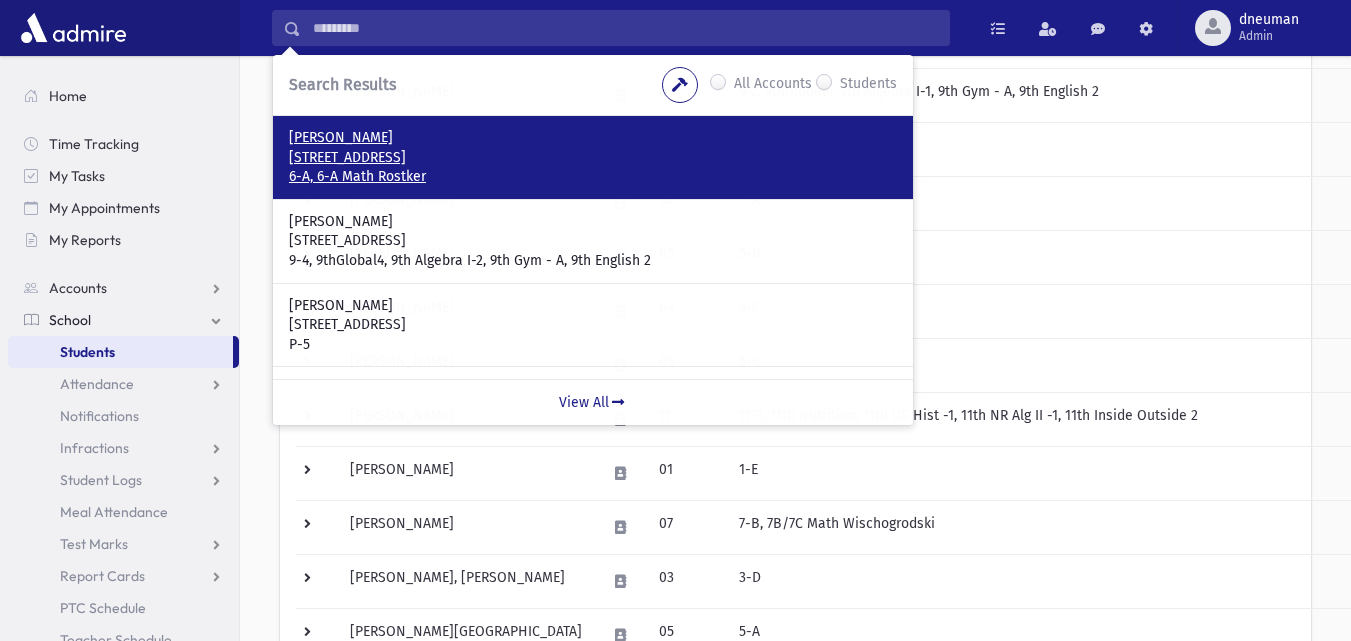 click on "304 A Seagirt Ave  Far Rockaway, NY 11691" at bounding box center (593, 158) 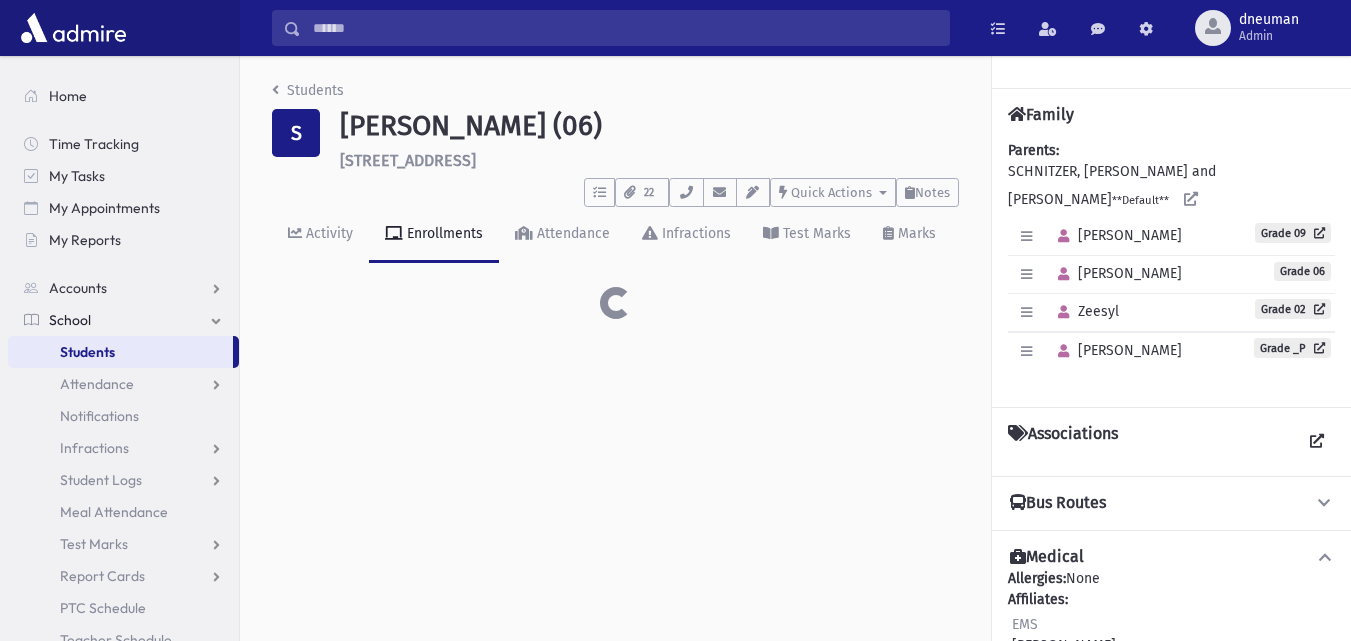 scroll, scrollTop: 0, scrollLeft: 0, axis: both 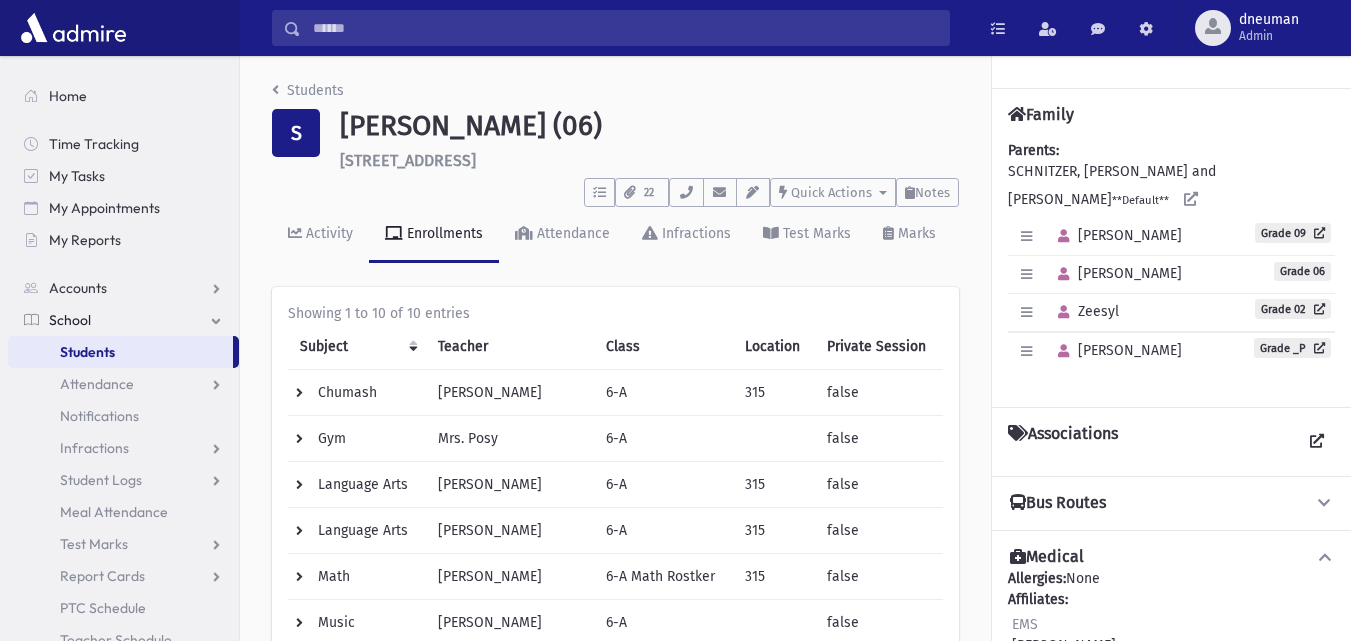 click on "Search Results
All Accounts
Students" at bounding box center [795, 28] 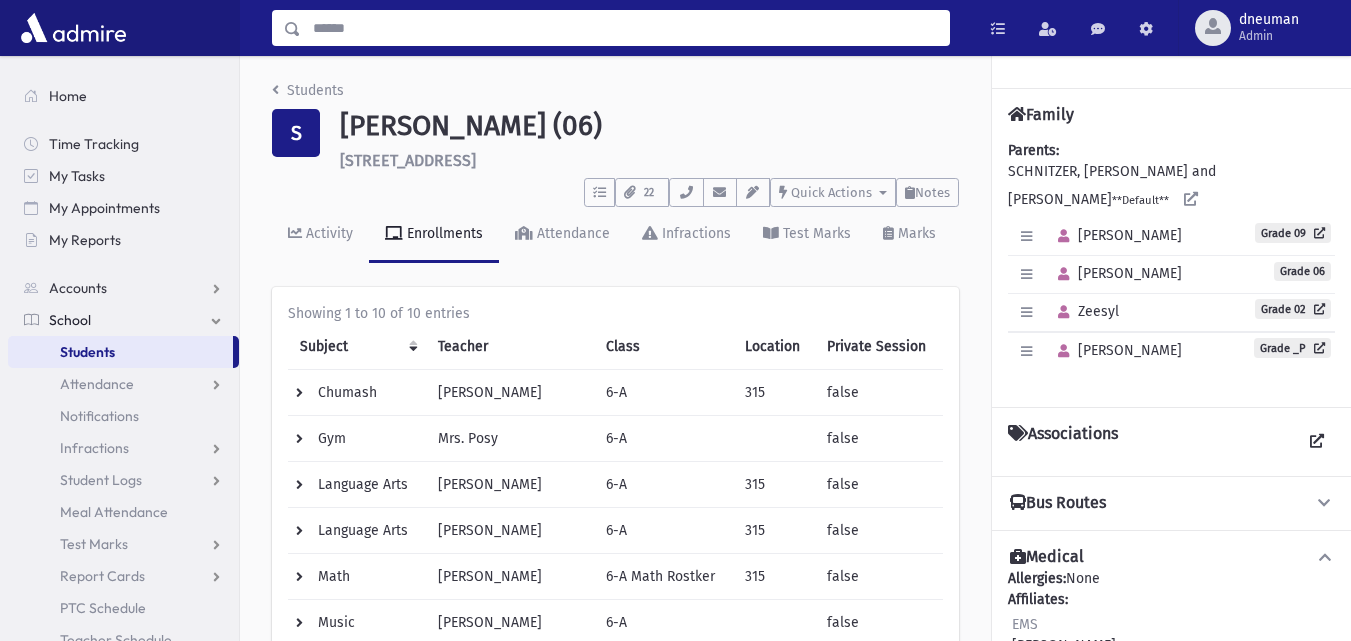 click at bounding box center (625, 28) 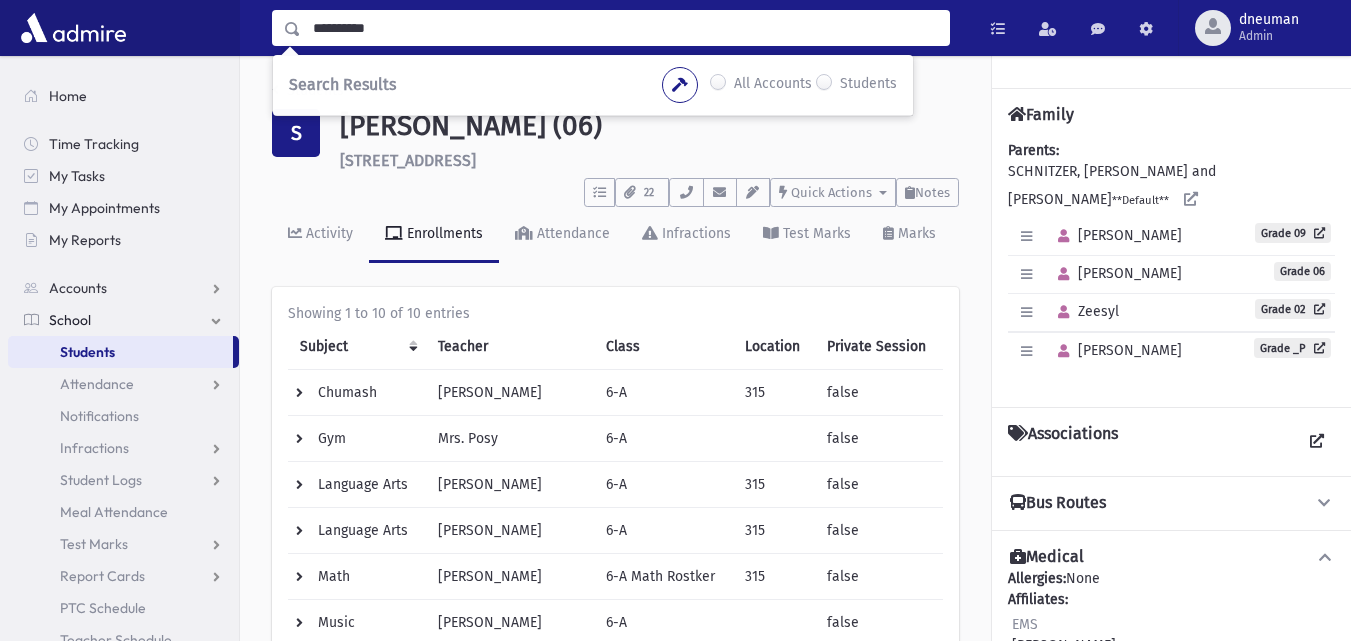 type on "**********" 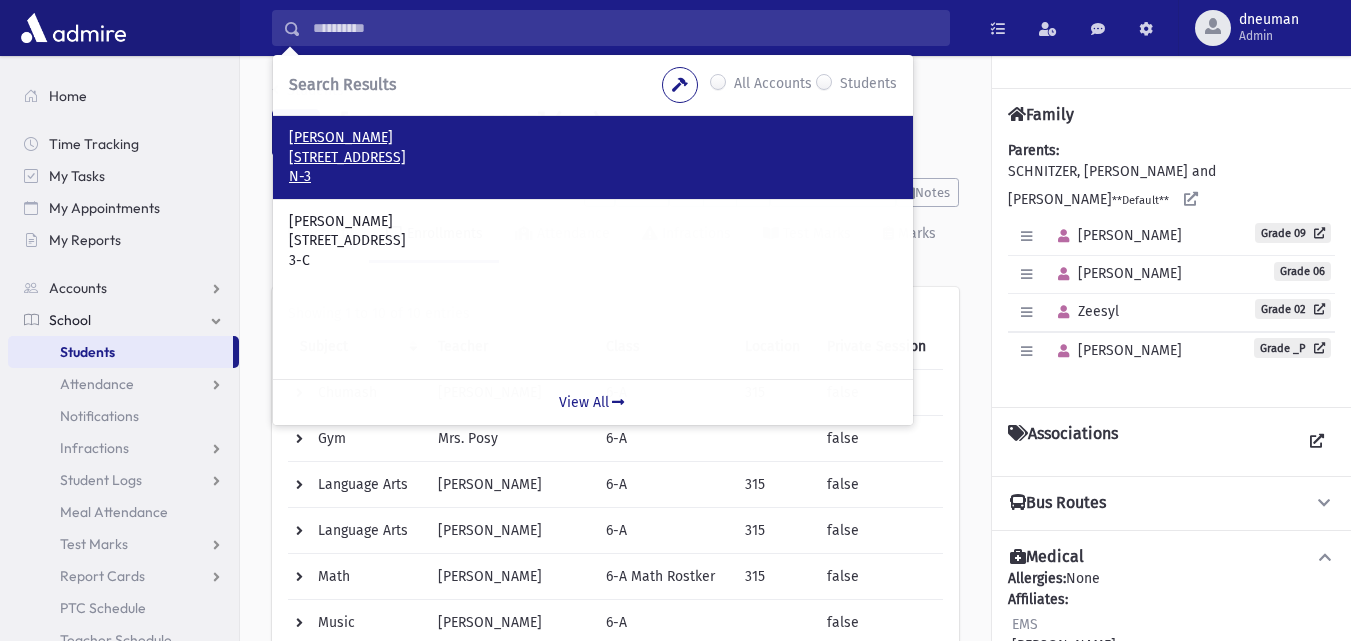 click on "337 Pacific Ave Cedarhurst, NY 11516" at bounding box center [593, 158] 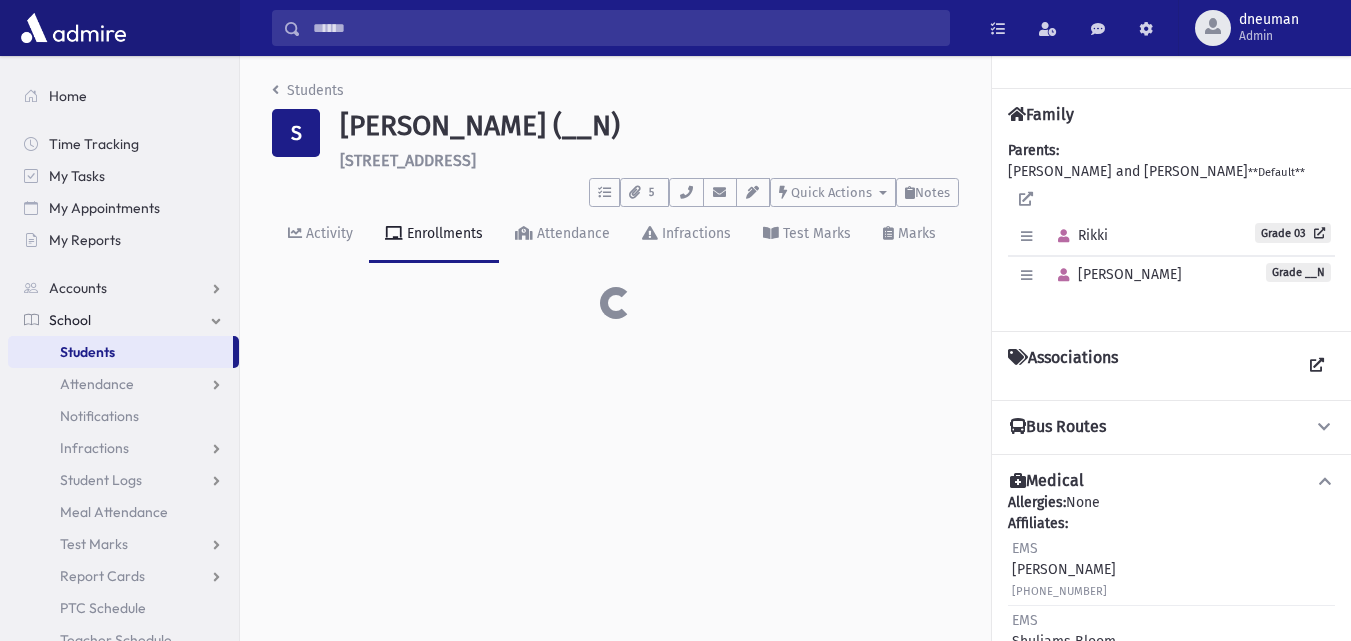 scroll, scrollTop: 0, scrollLeft: 0, axis: both 